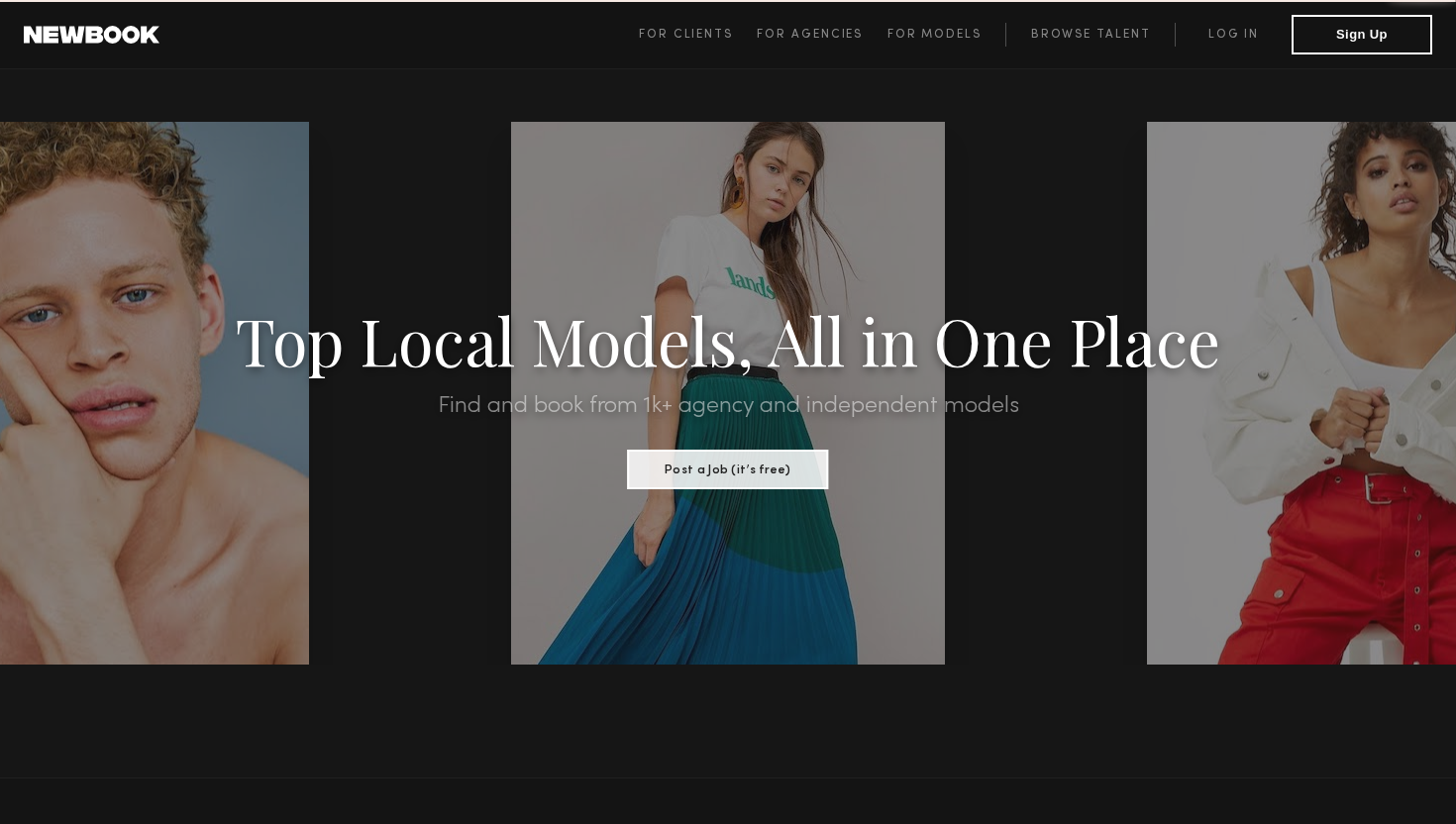 scroll, scrollTop: 0, scrollLeft: 0, axis: both 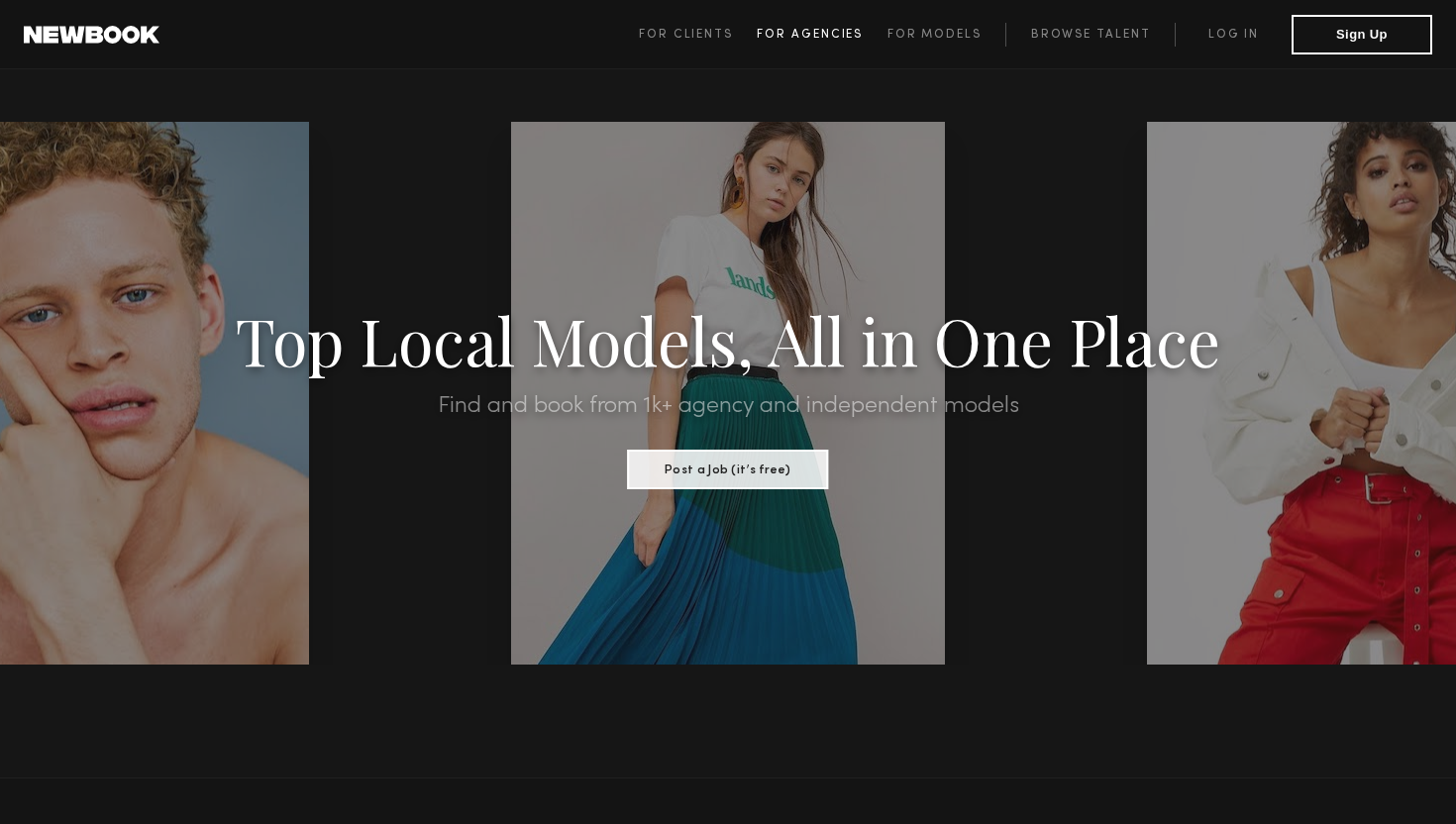 click on "For Agencies" 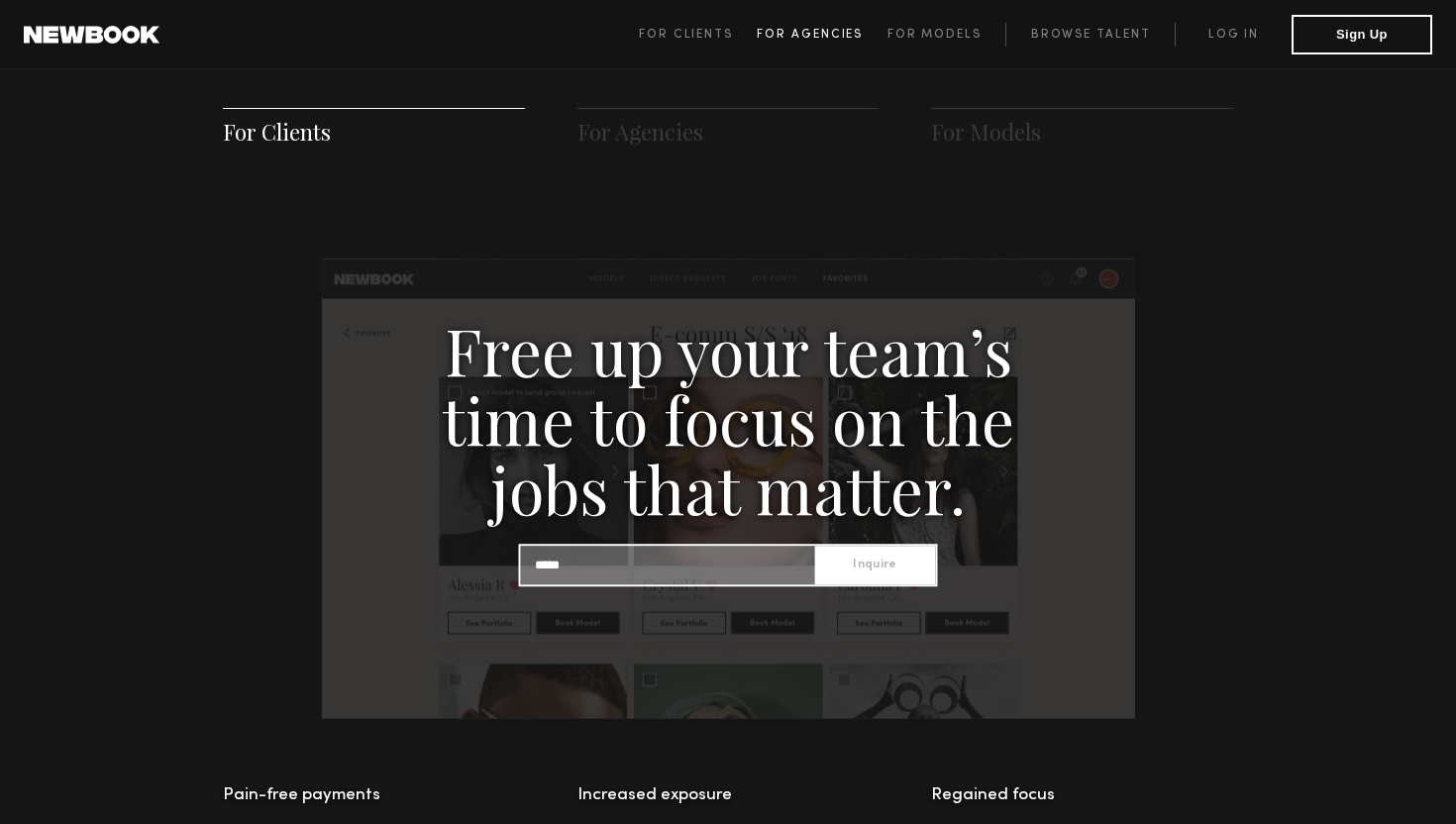 scroll, scrollTop: 1907, scrollLeft: 0, axis: vertical 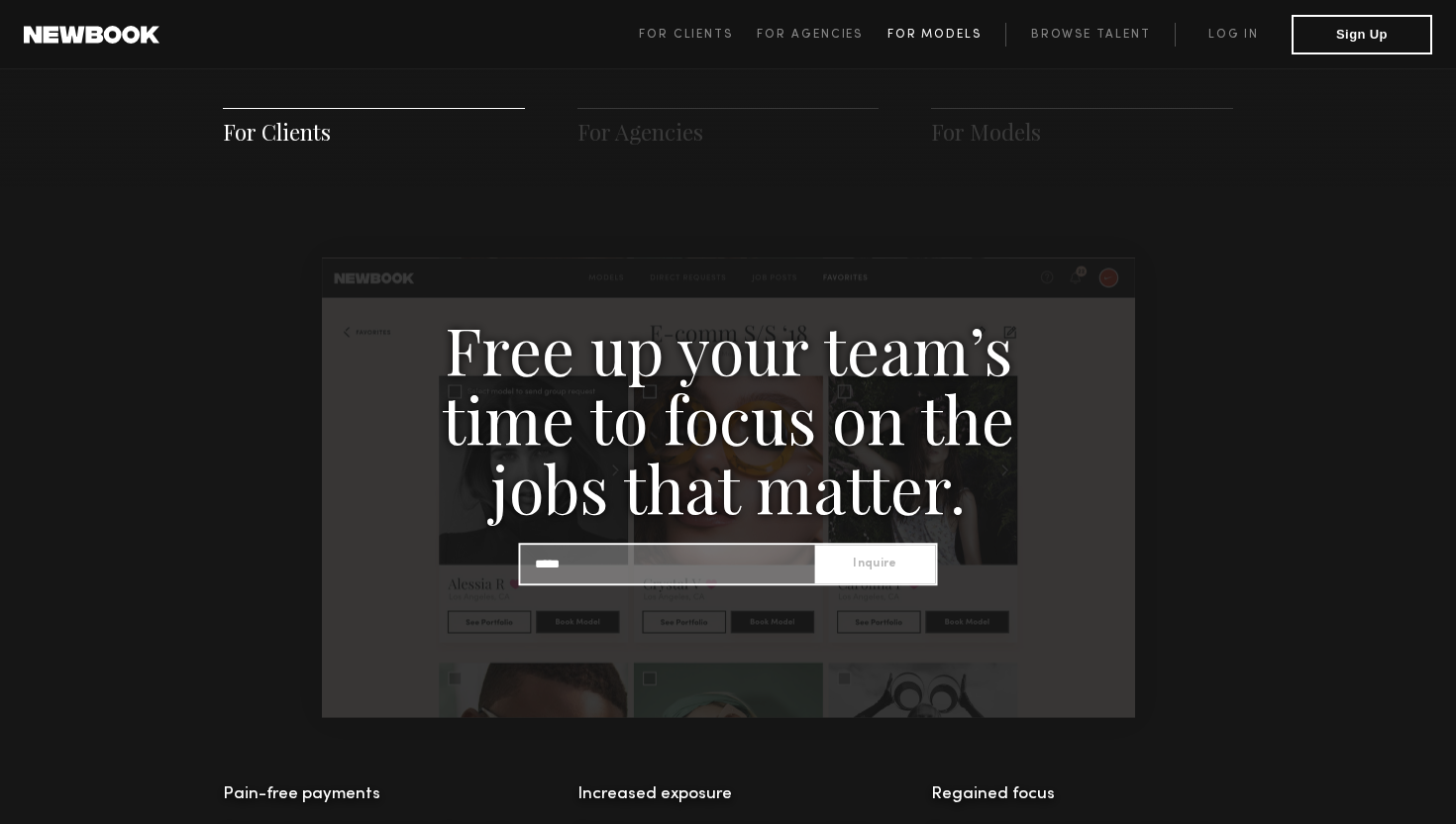 click on "For Models" 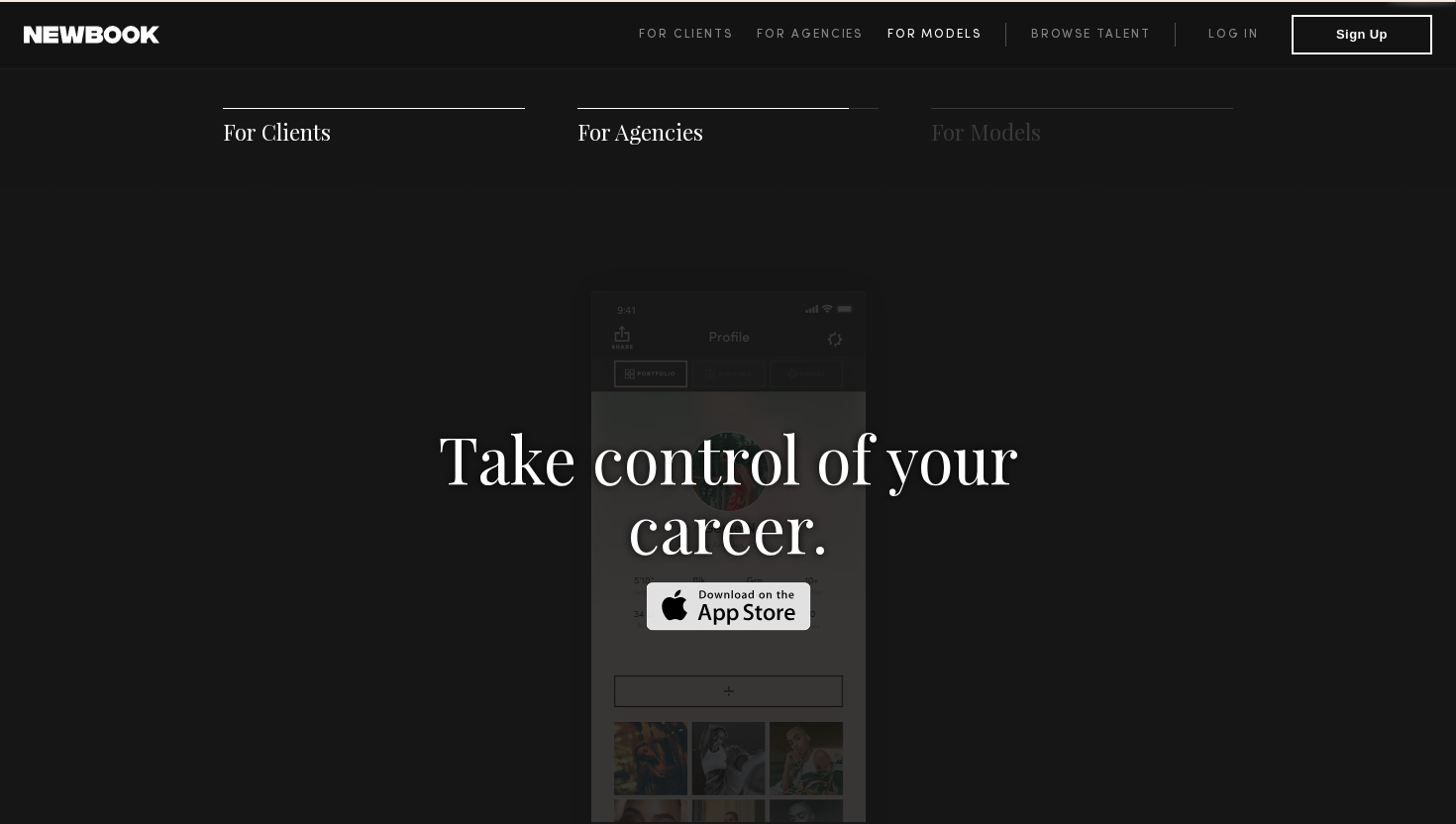 scroll, scrollTop: 2850, scrollLeft: 0, axis: vertical 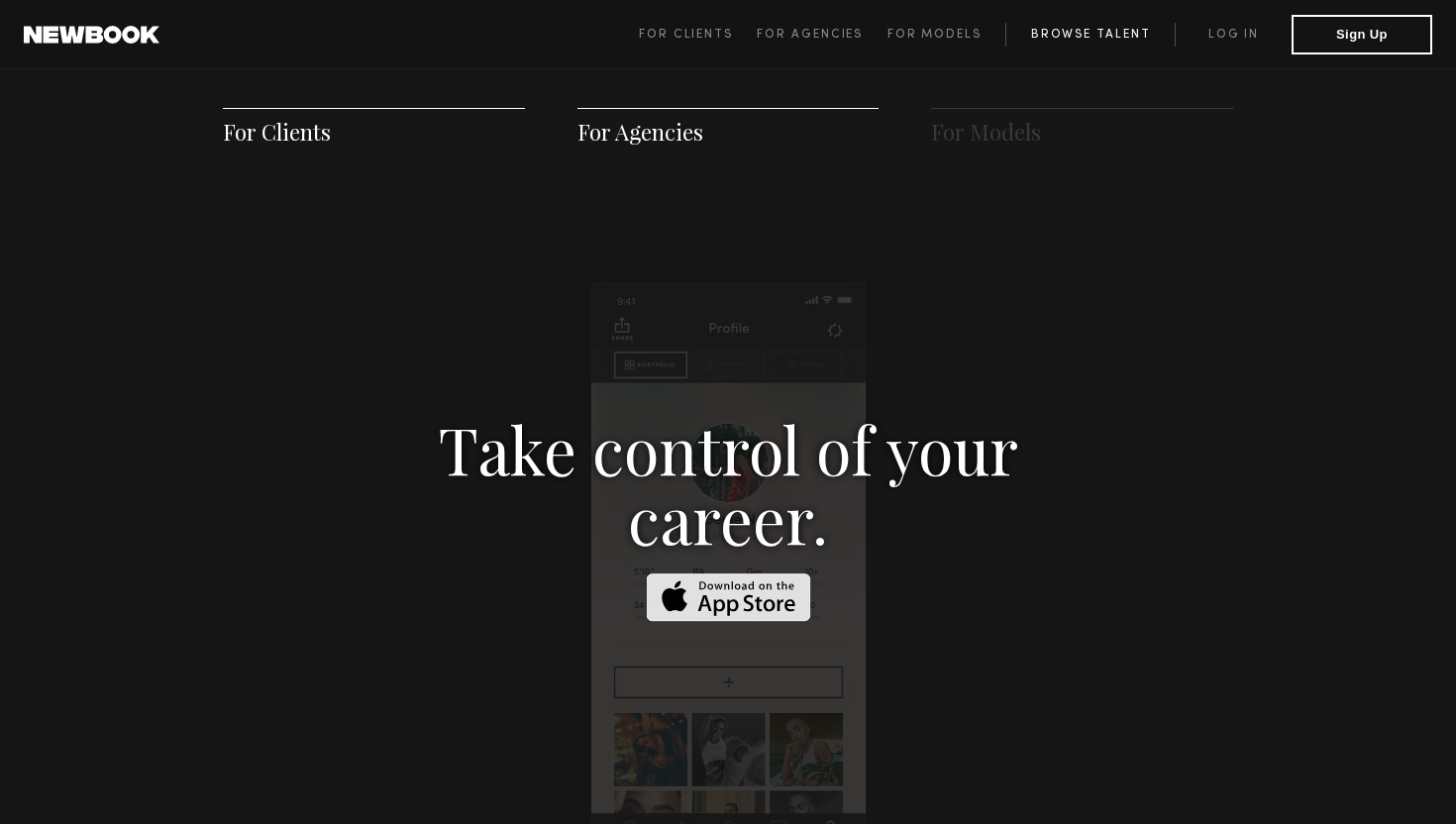 click on "Browse Talent" 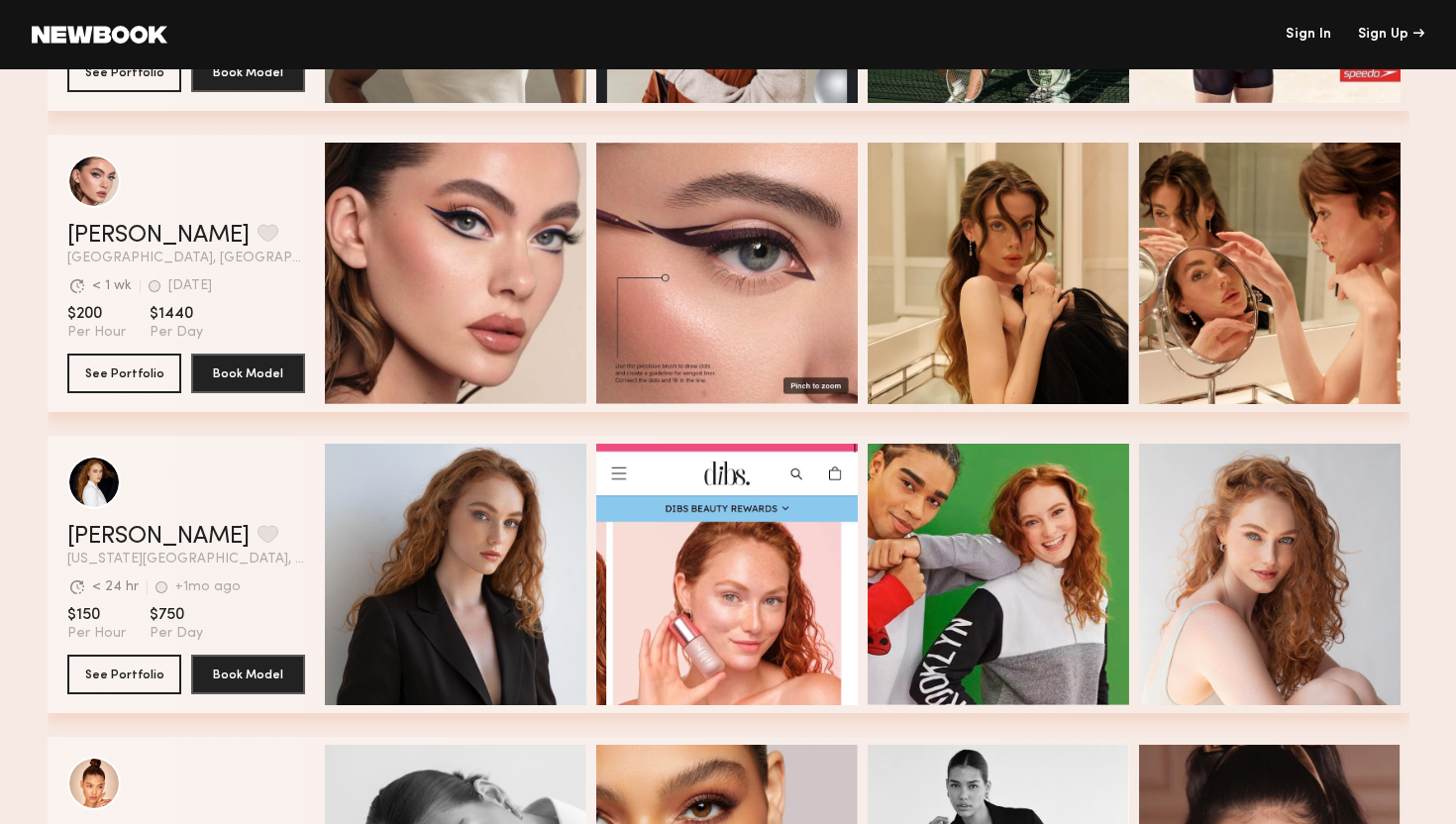 scroll, scrollTop: 1813, scrollLeft: 0, axis: vertical 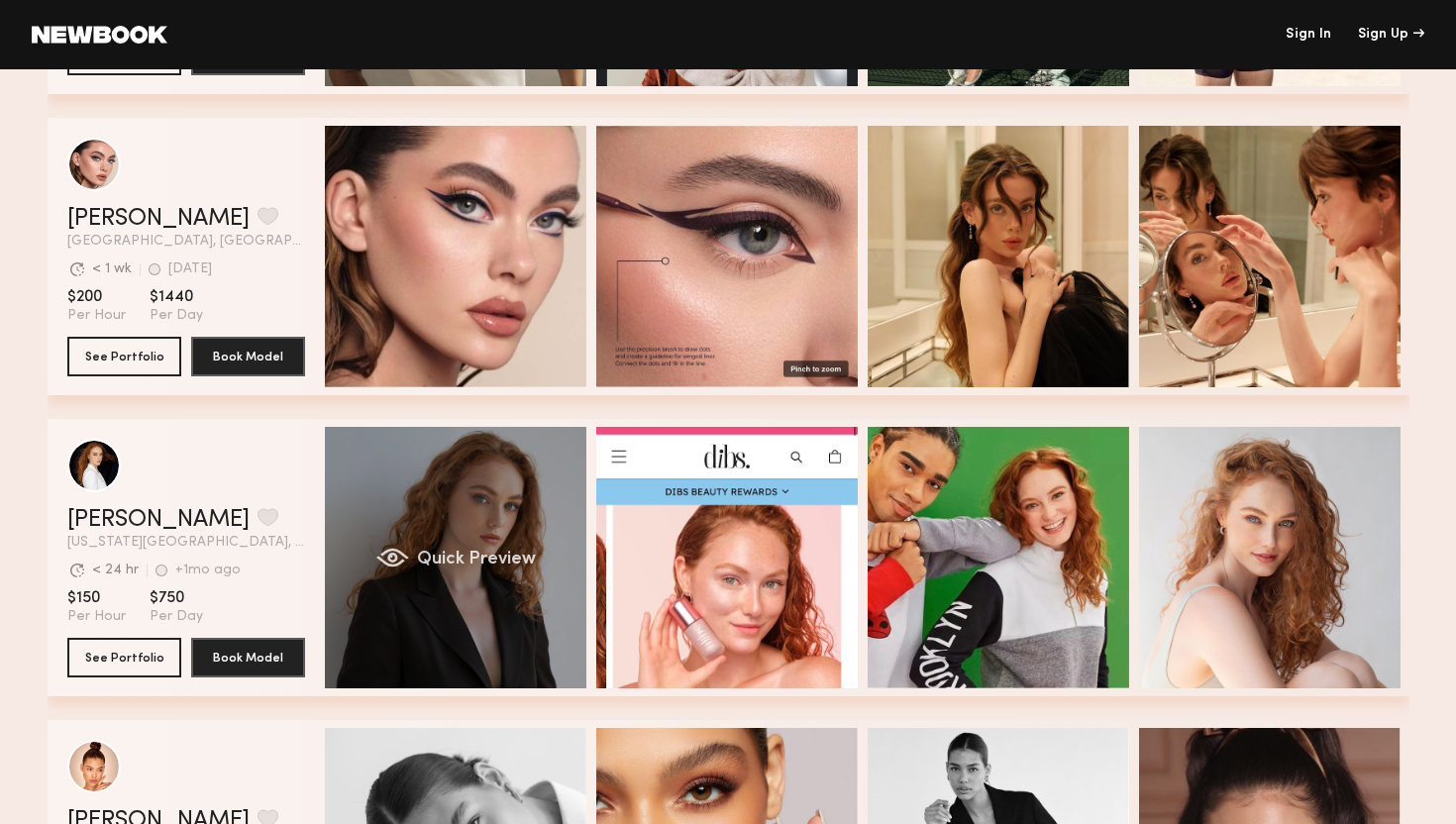 click on "Quick Preview" 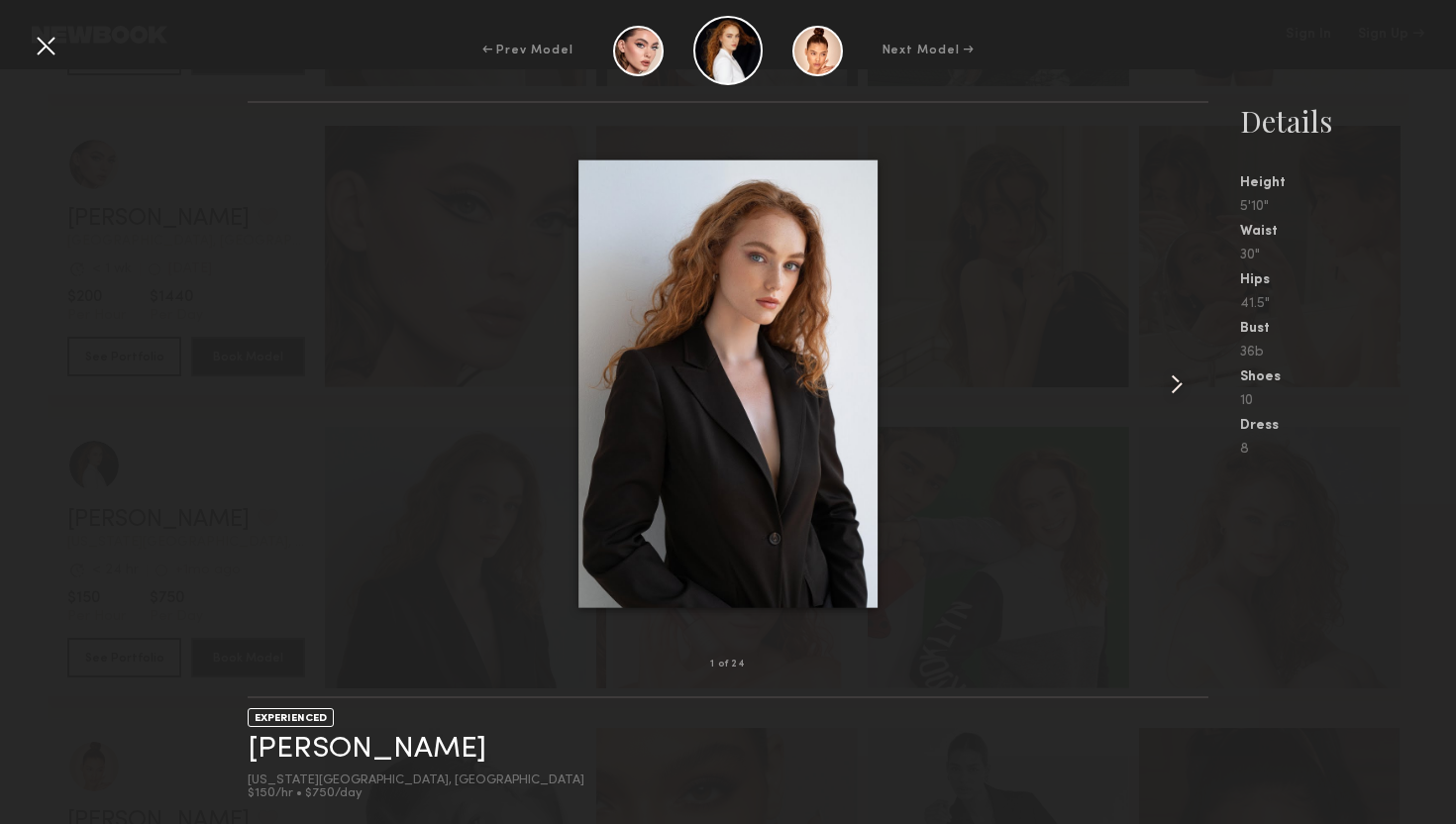 click at bounding box center (1177, 384) 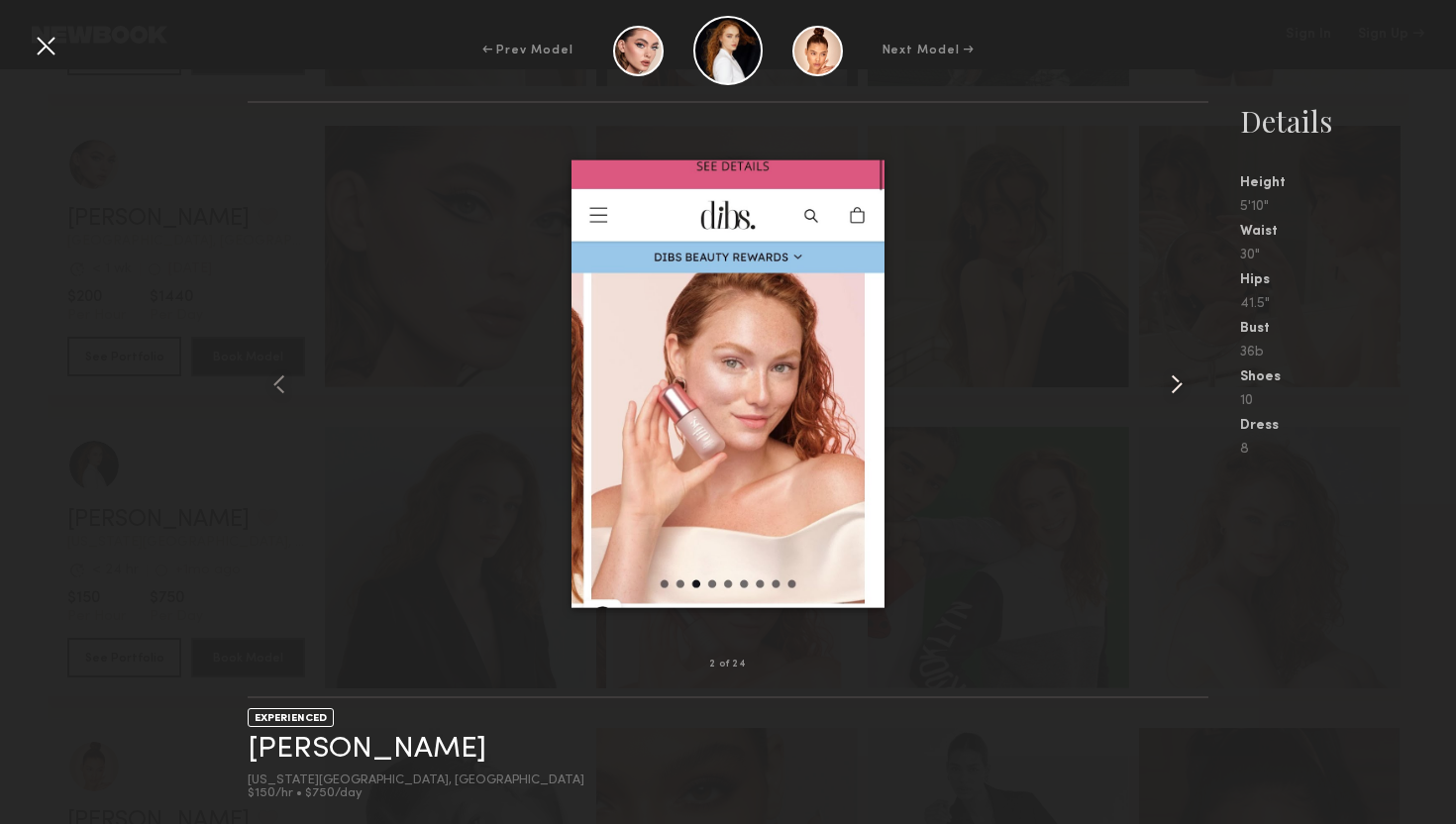 click at bounding box center (1177, 384) 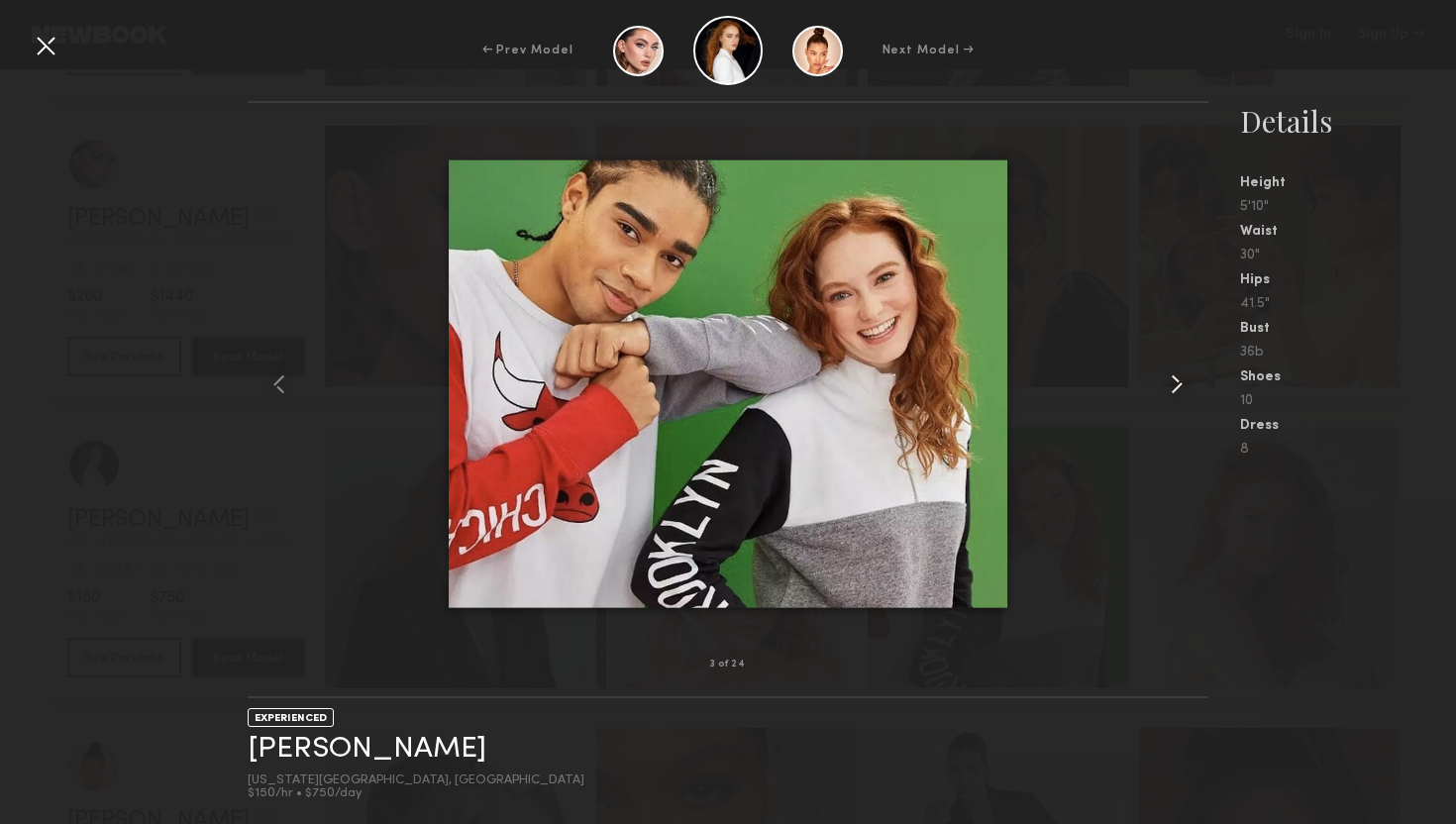click at bounding box center [1177, 384] 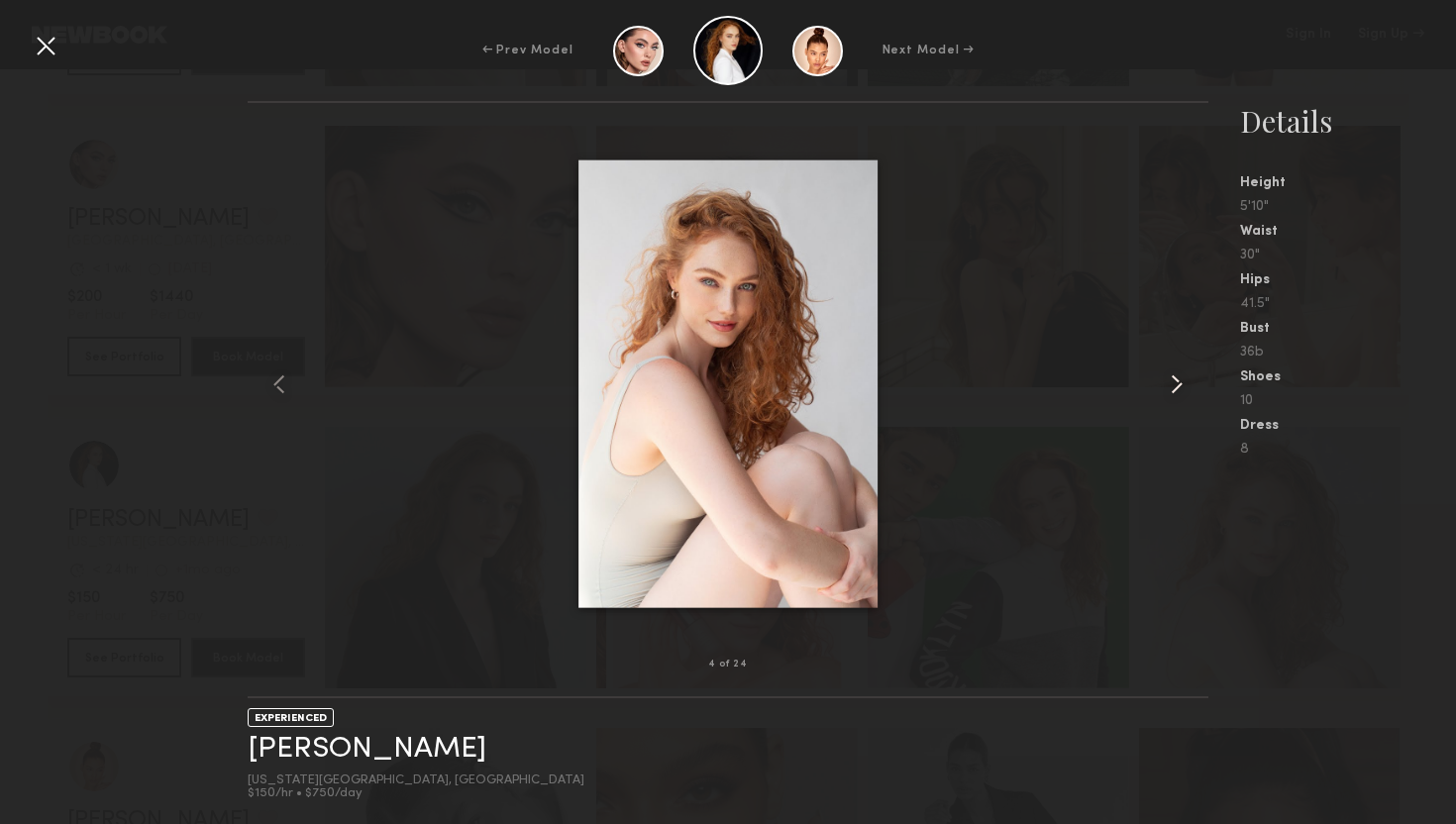 click at bounding box center [1177, 384] 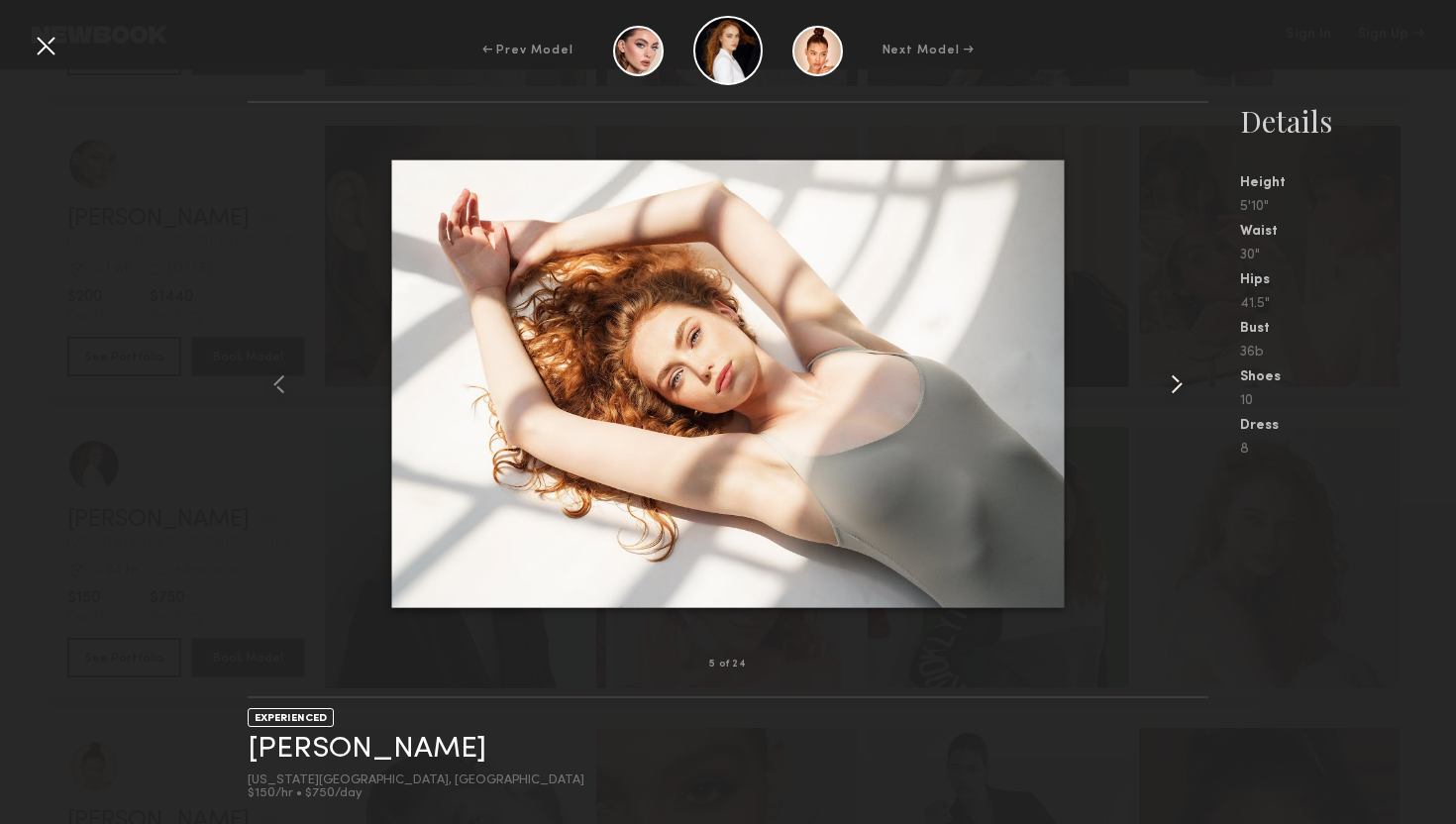 click at bounding box center [1177, 384] 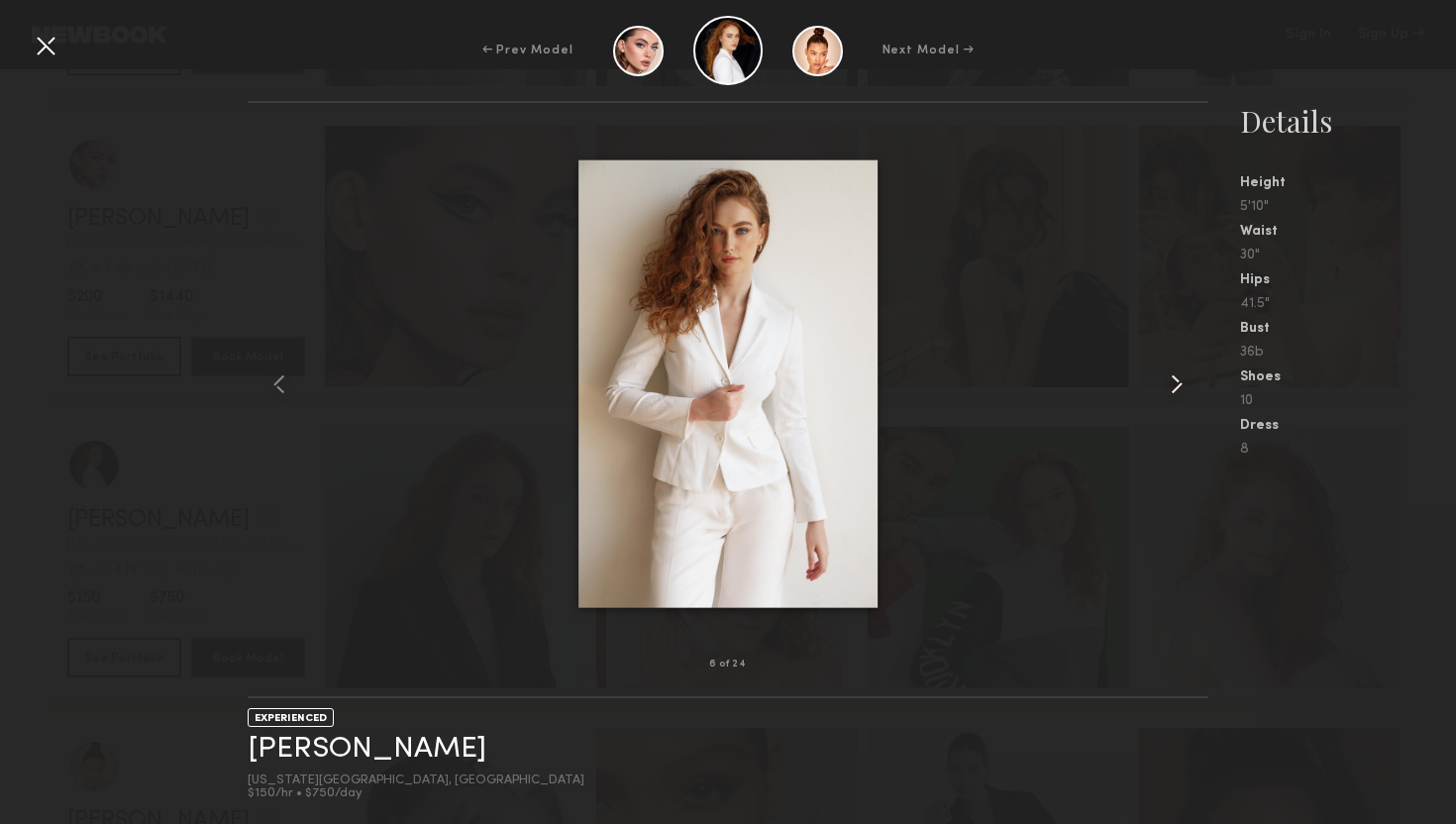 click at bounding box center [1177, 384] 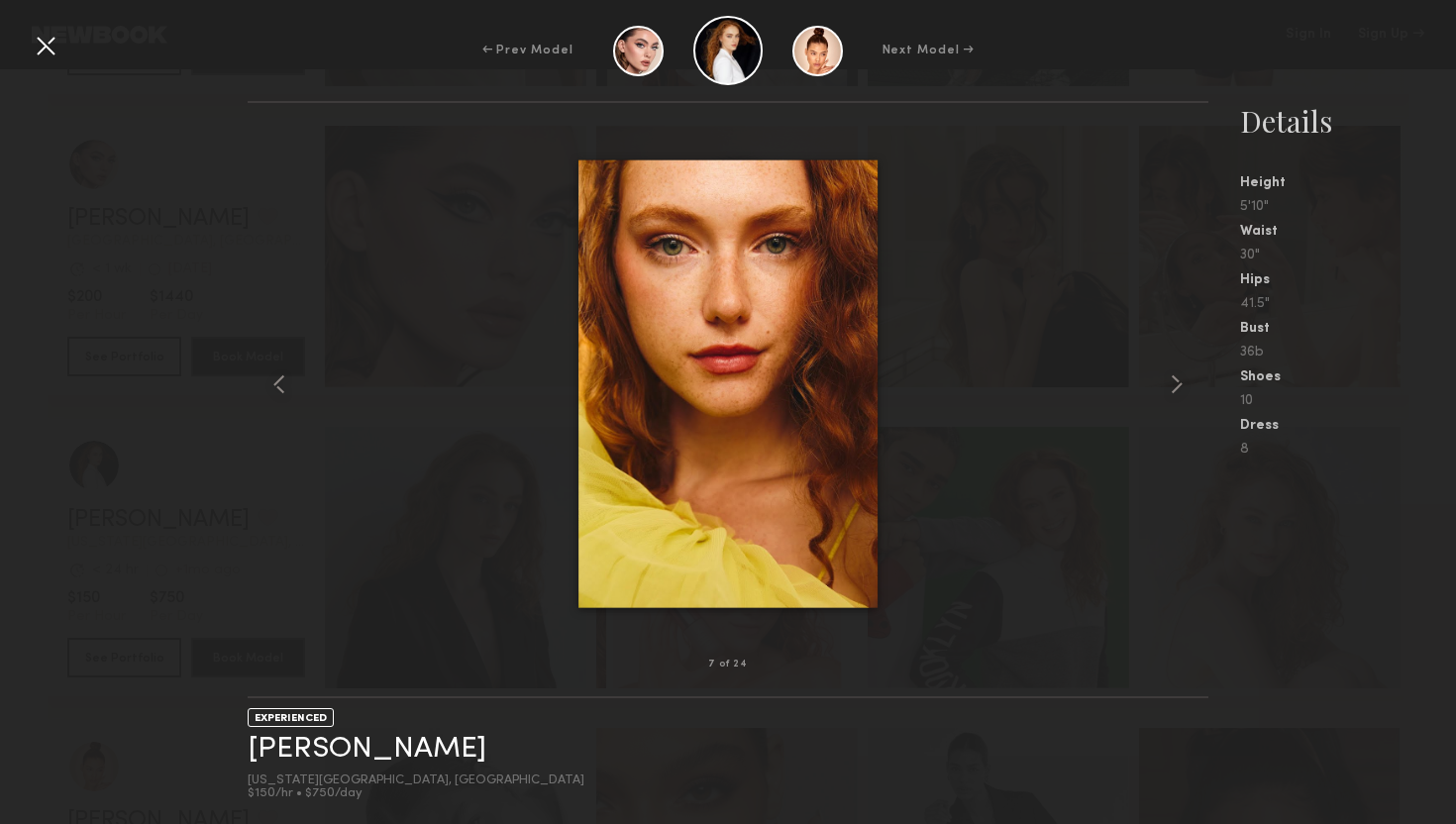 click at bounding box center (46, 46) 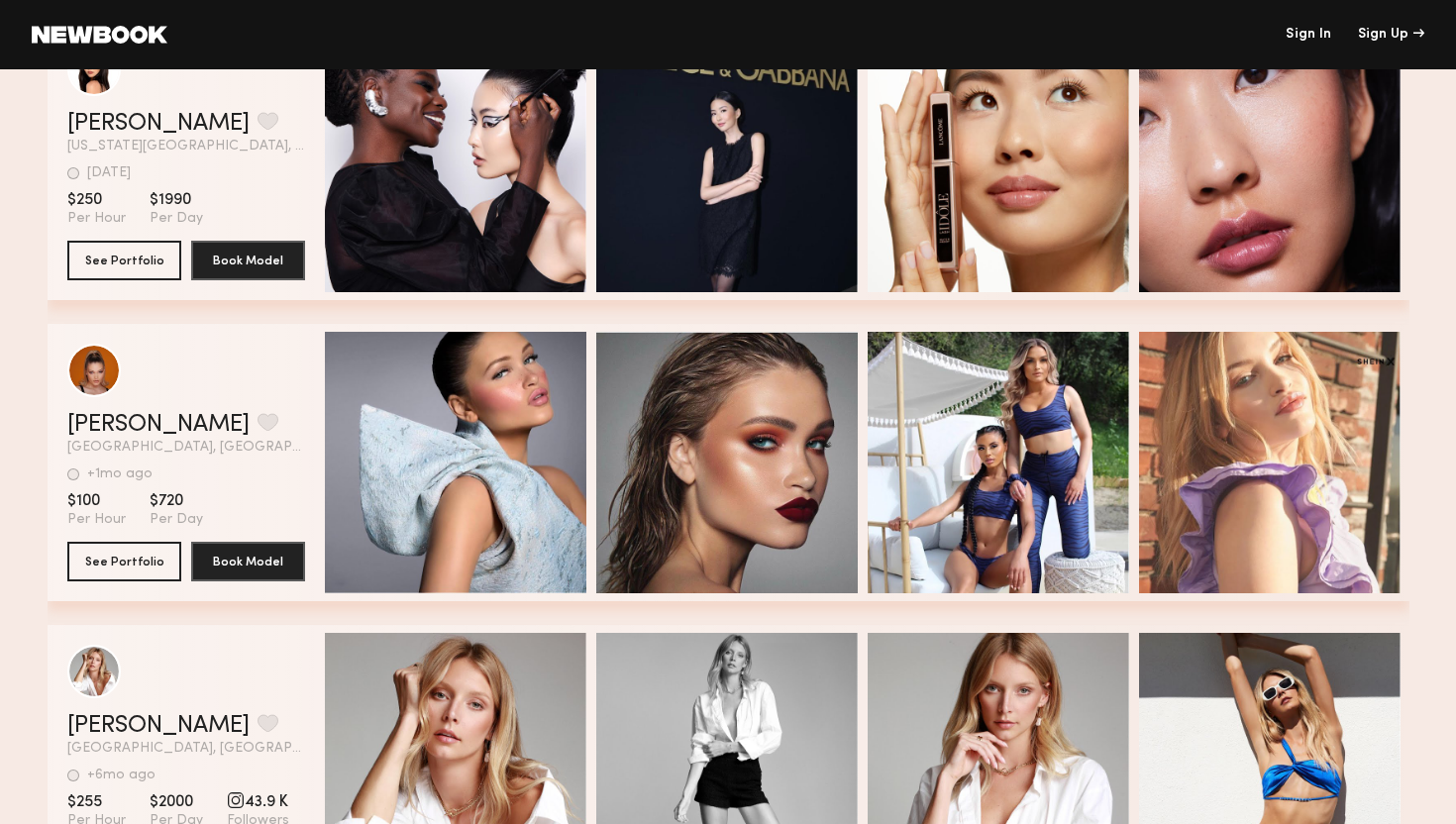 scroll, scrollTop: 3845, scrollLeft: 0, axis: vertical 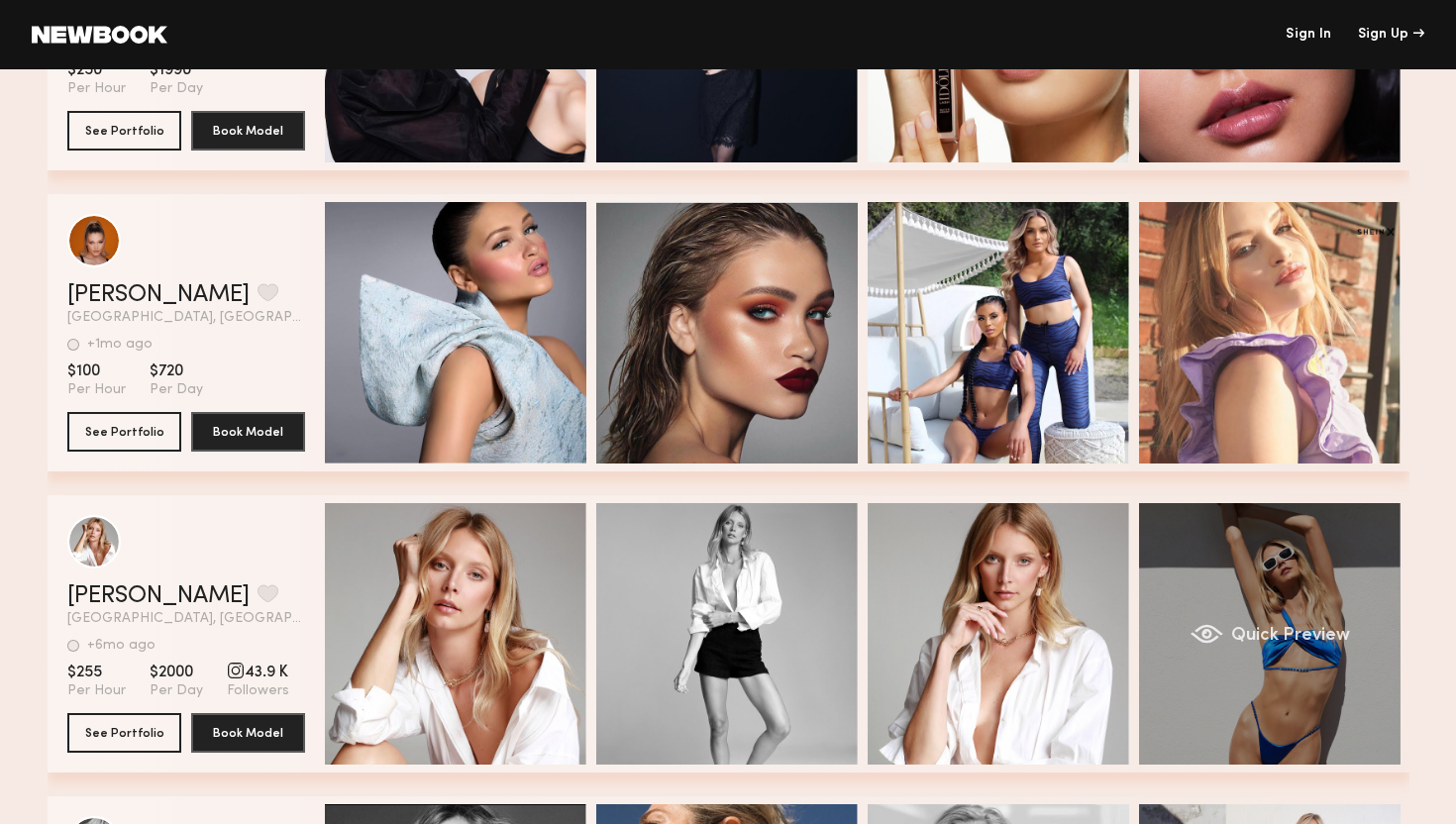 click on "Quick Preview" 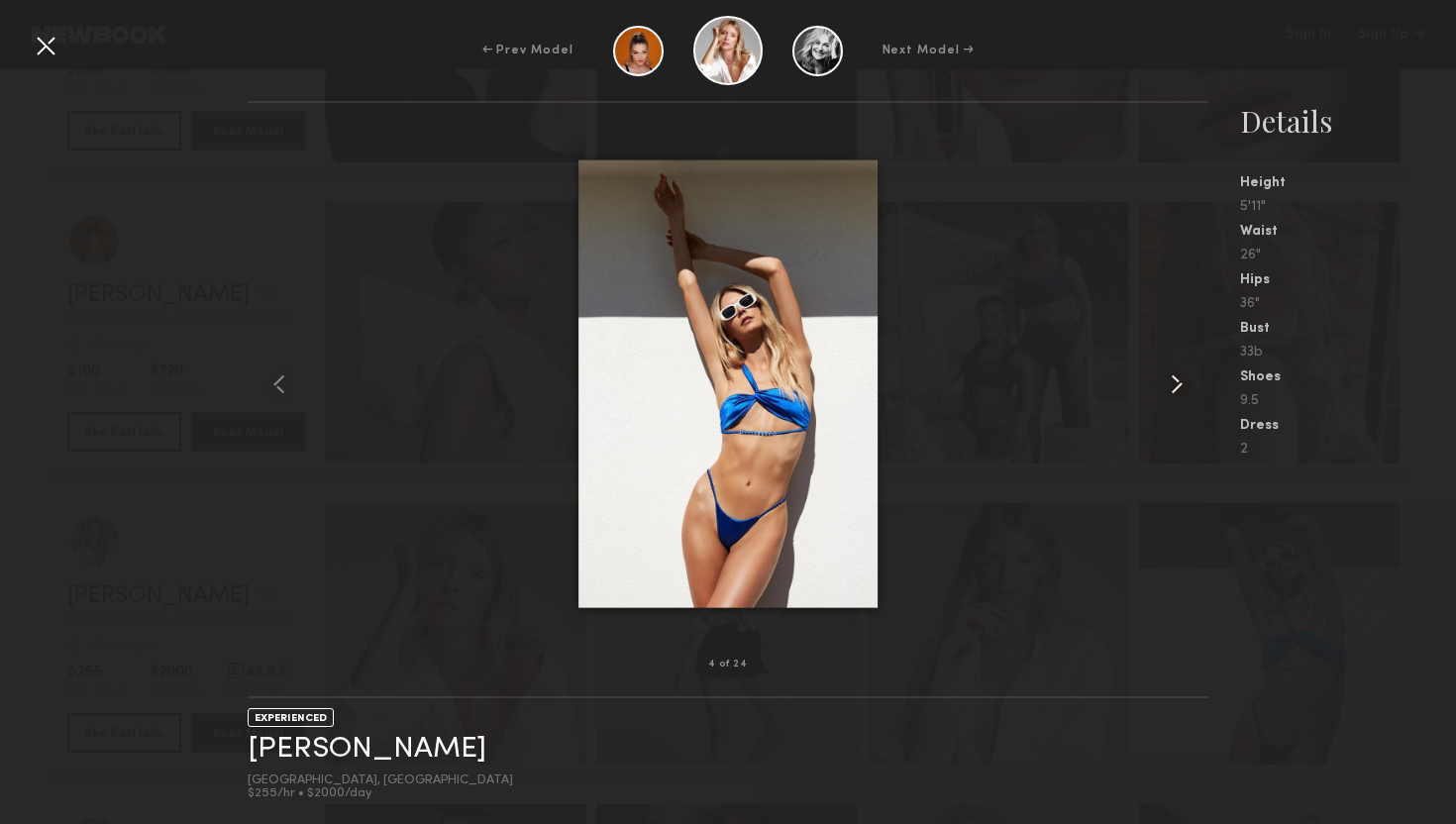click at bounding box center (1177, 384) 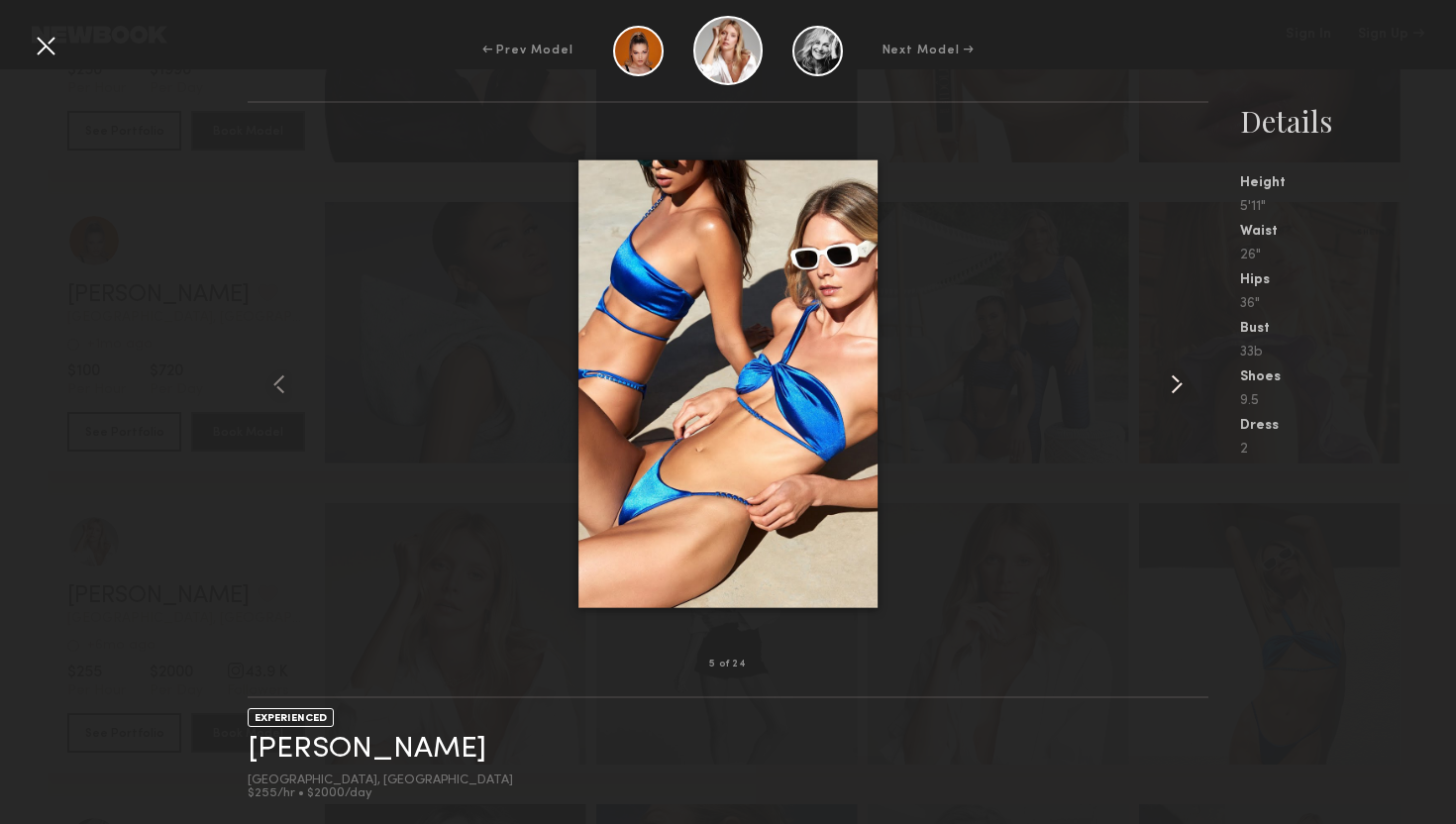 click at bounding box center [1177, 384] 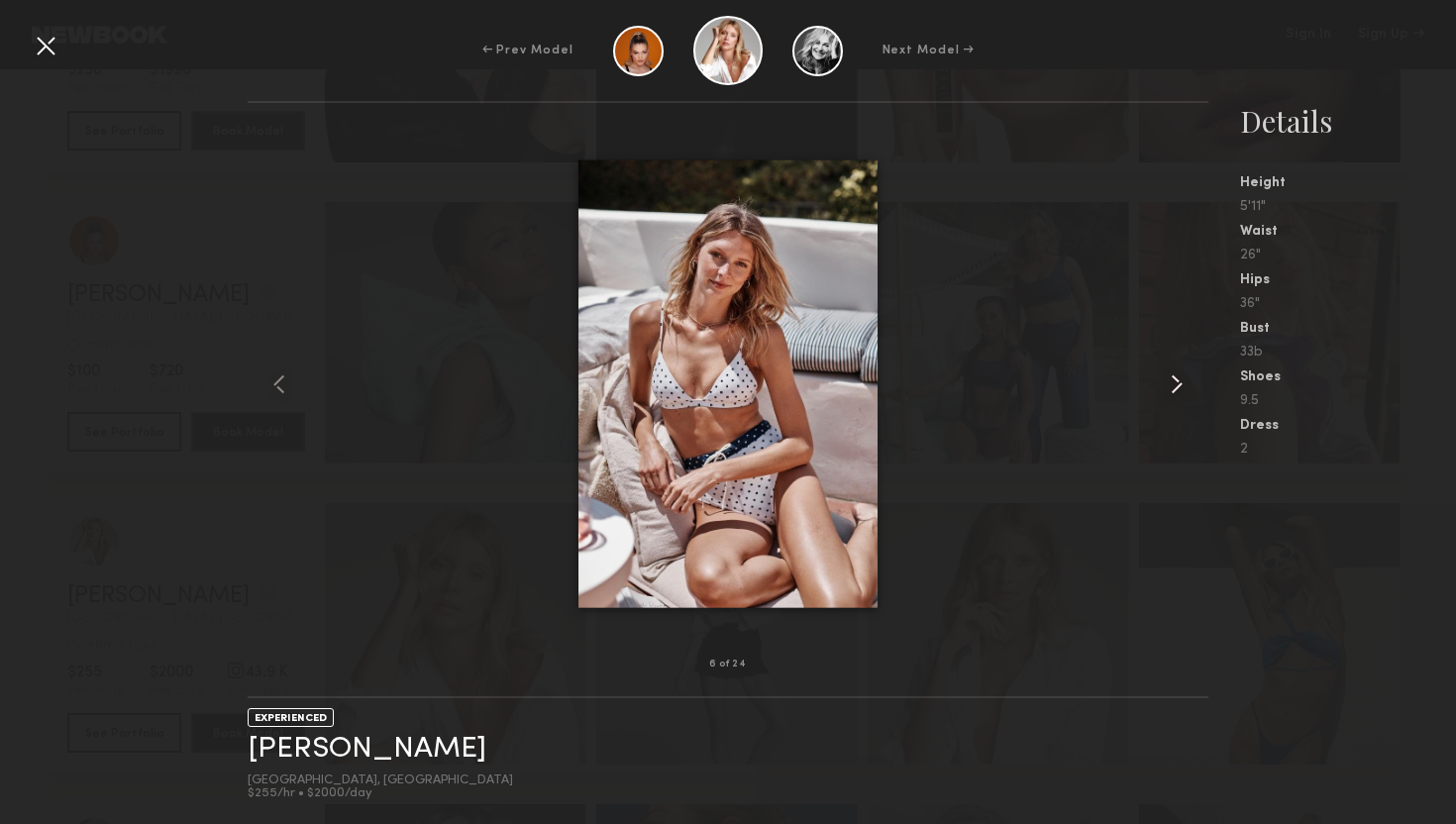 click at bounding box center [1177, 384] 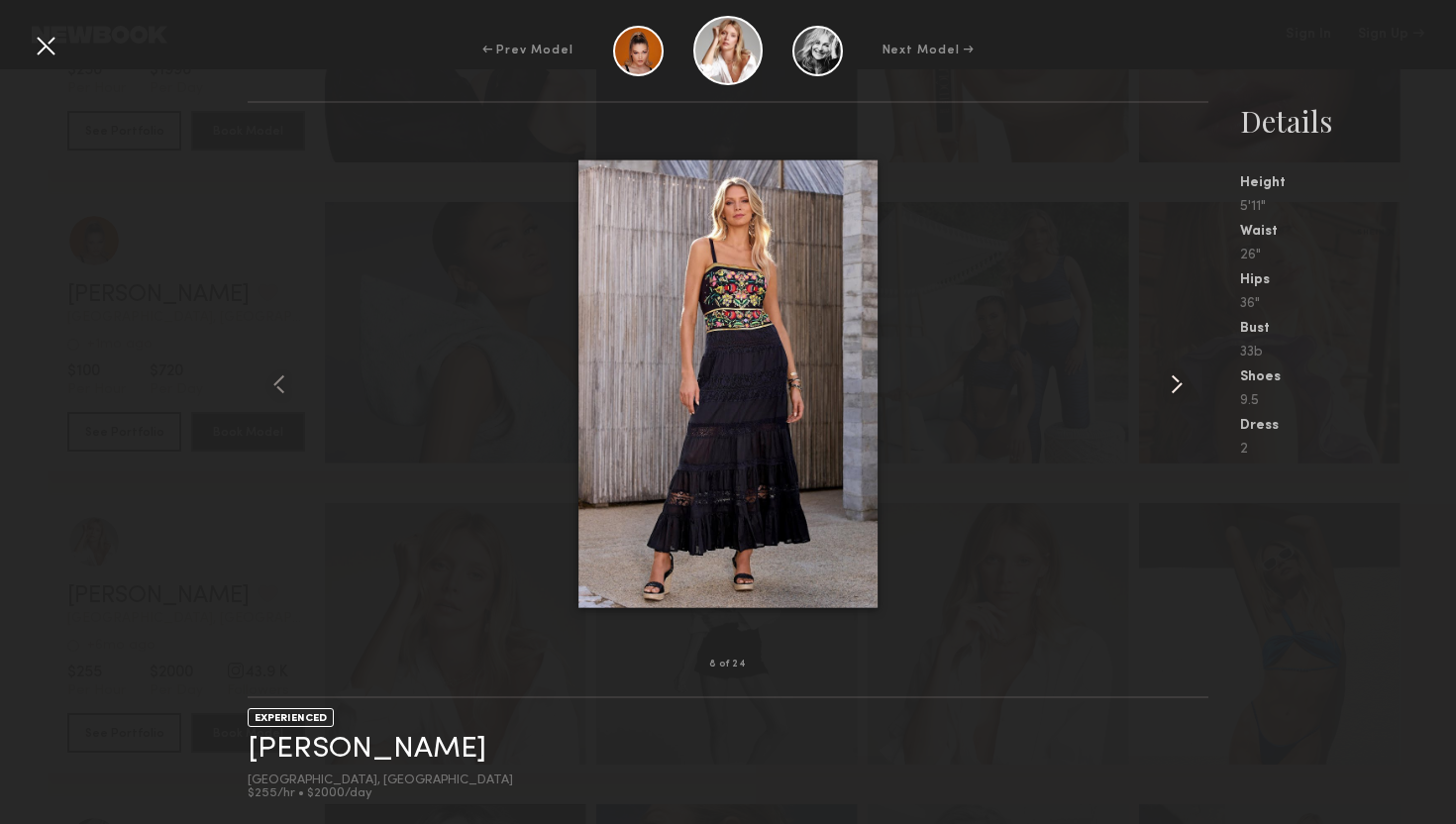 click at bounding box center [1177, 384] 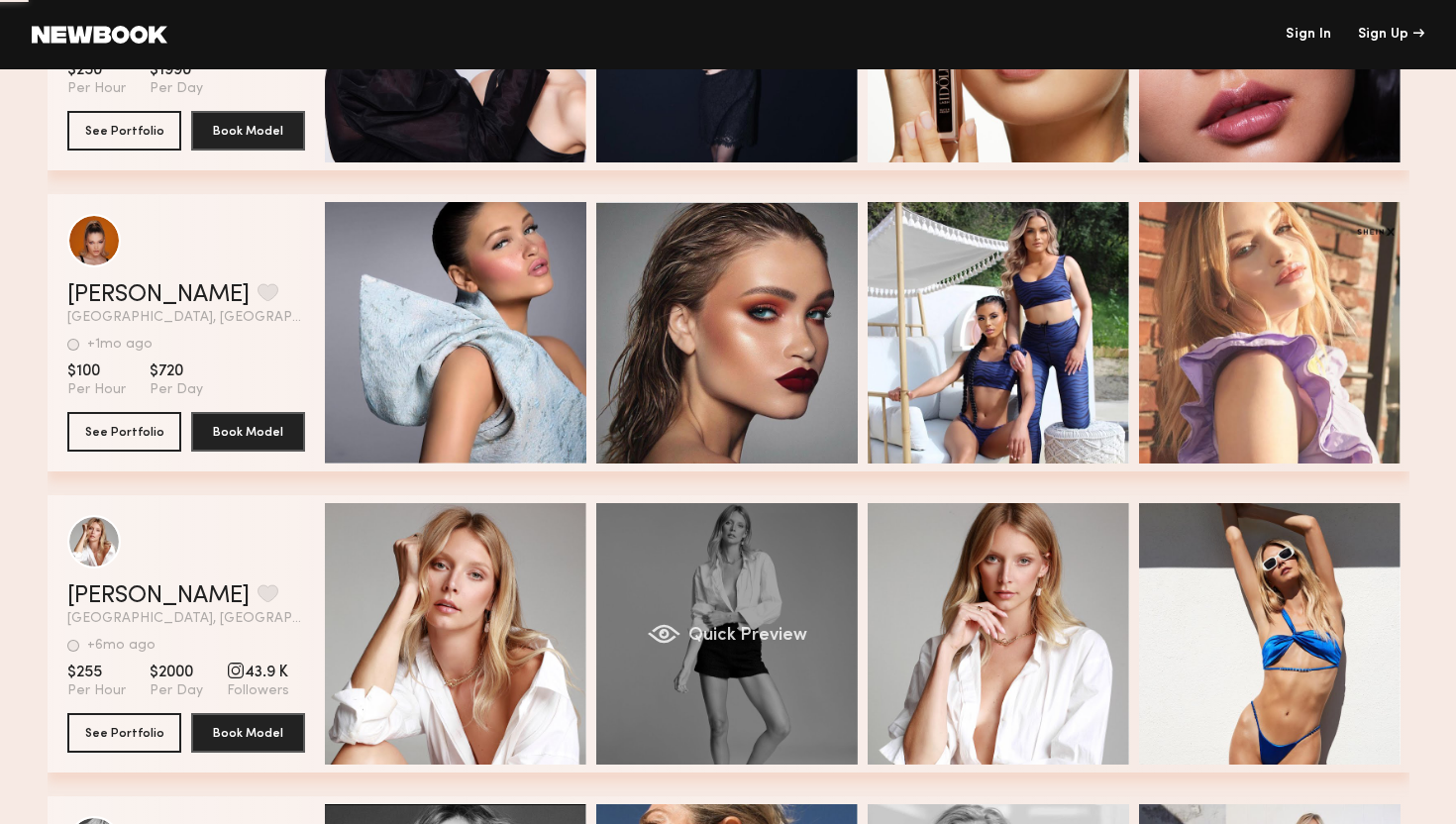 scroll, scrollTop: 0, scrollLeft: 0, axis: both 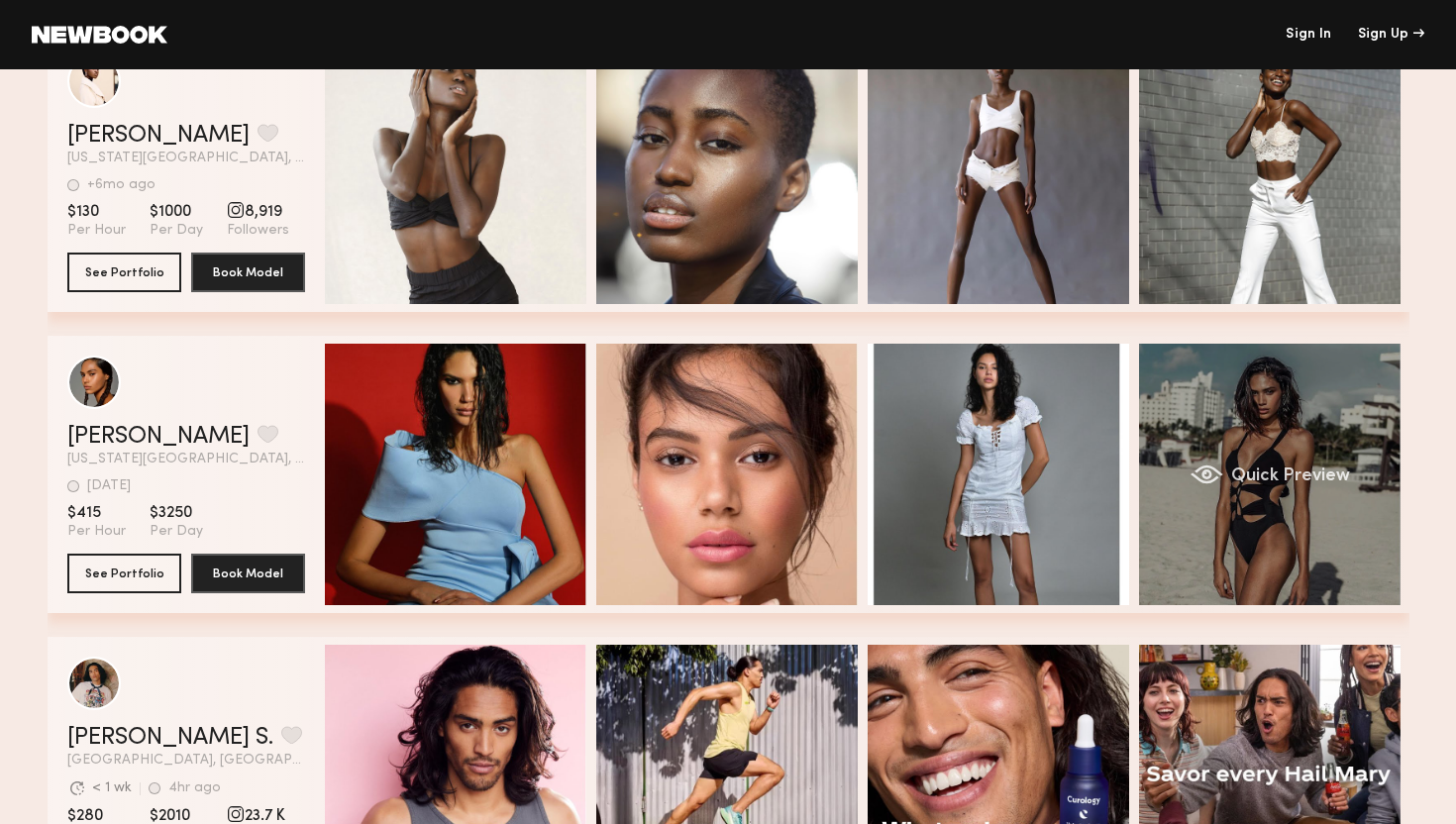 click on "Quick Preview" 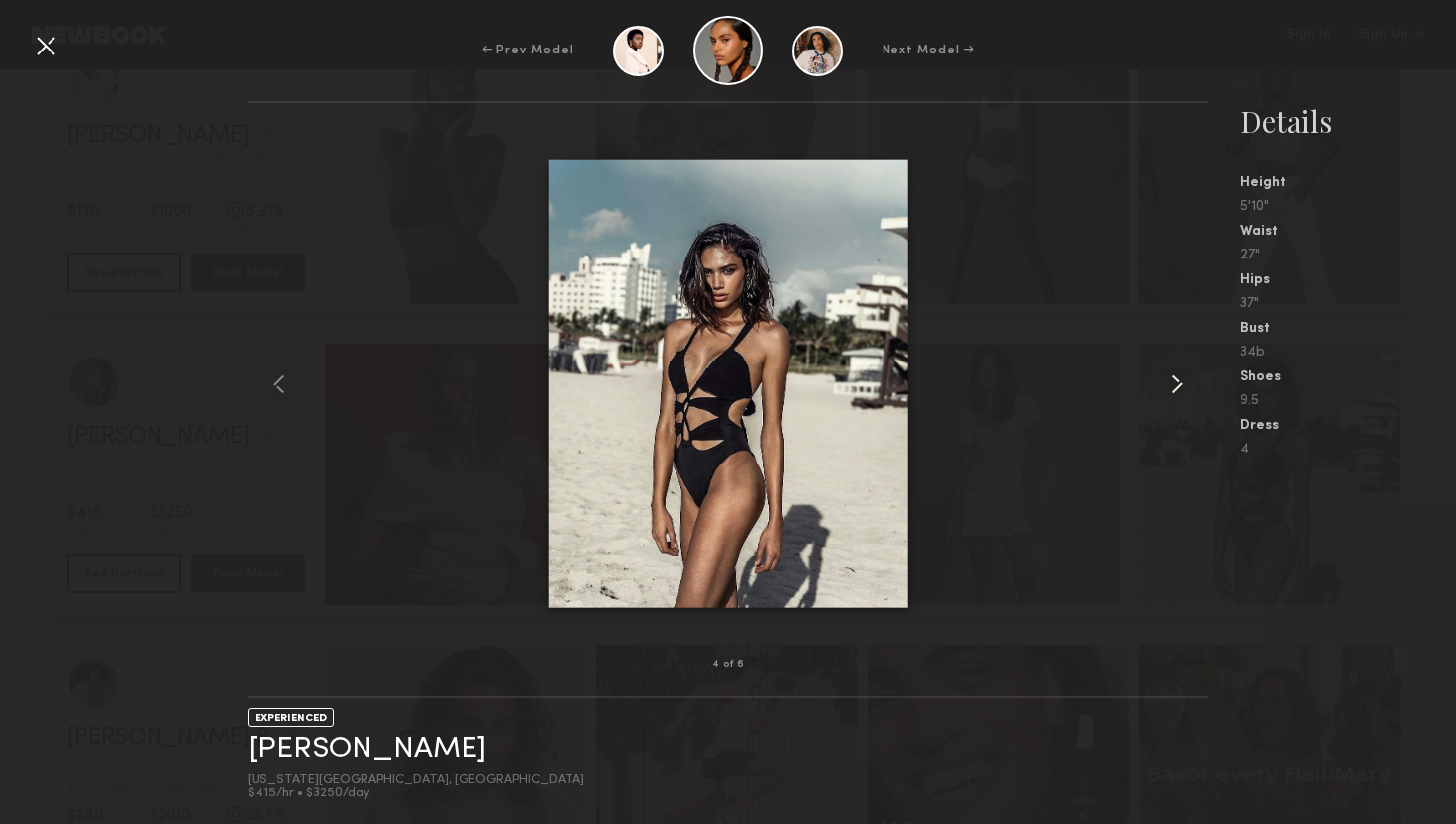 click at bounding box center [1177, 384] 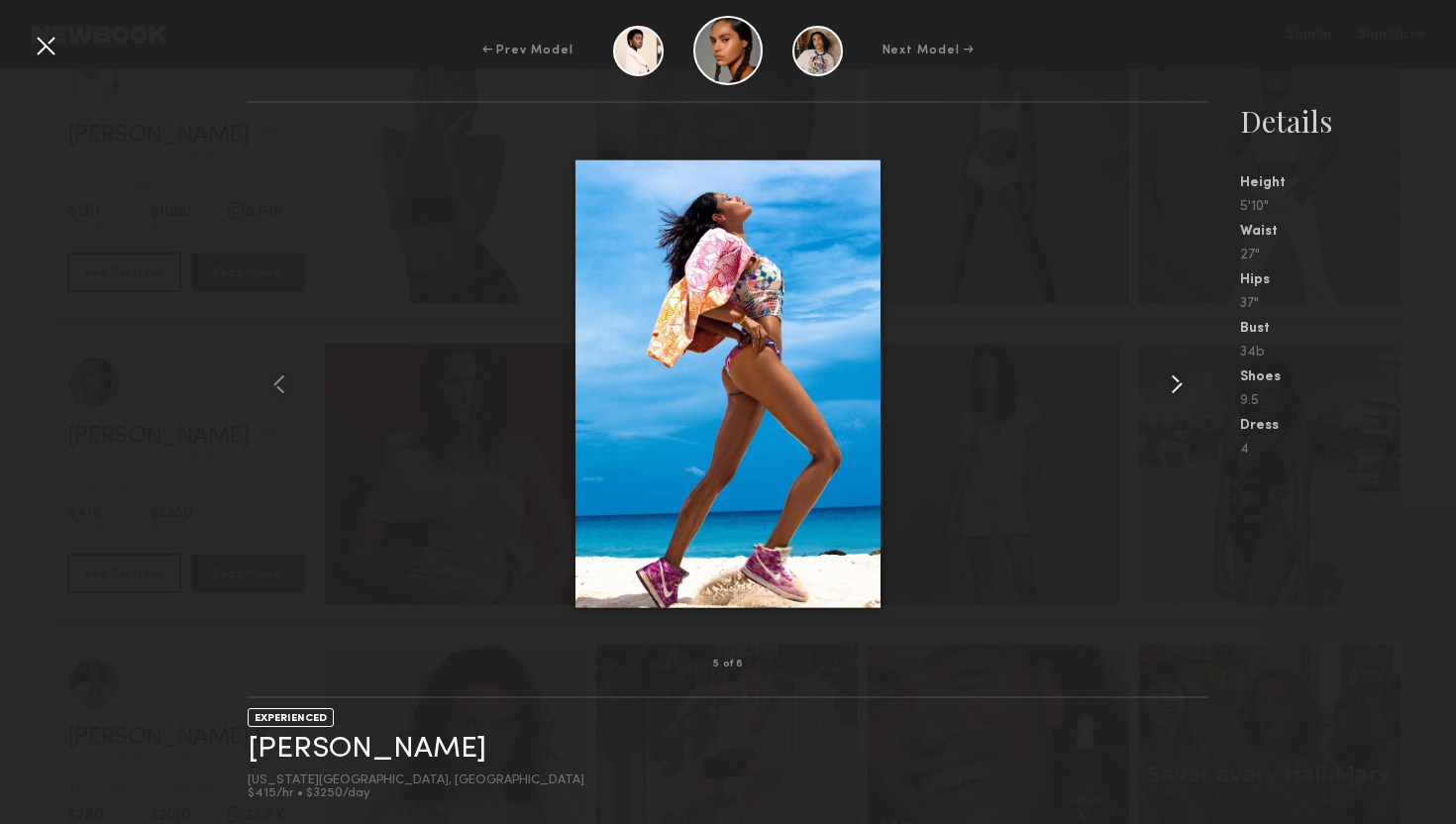 click at bounding box center (1177, 384) 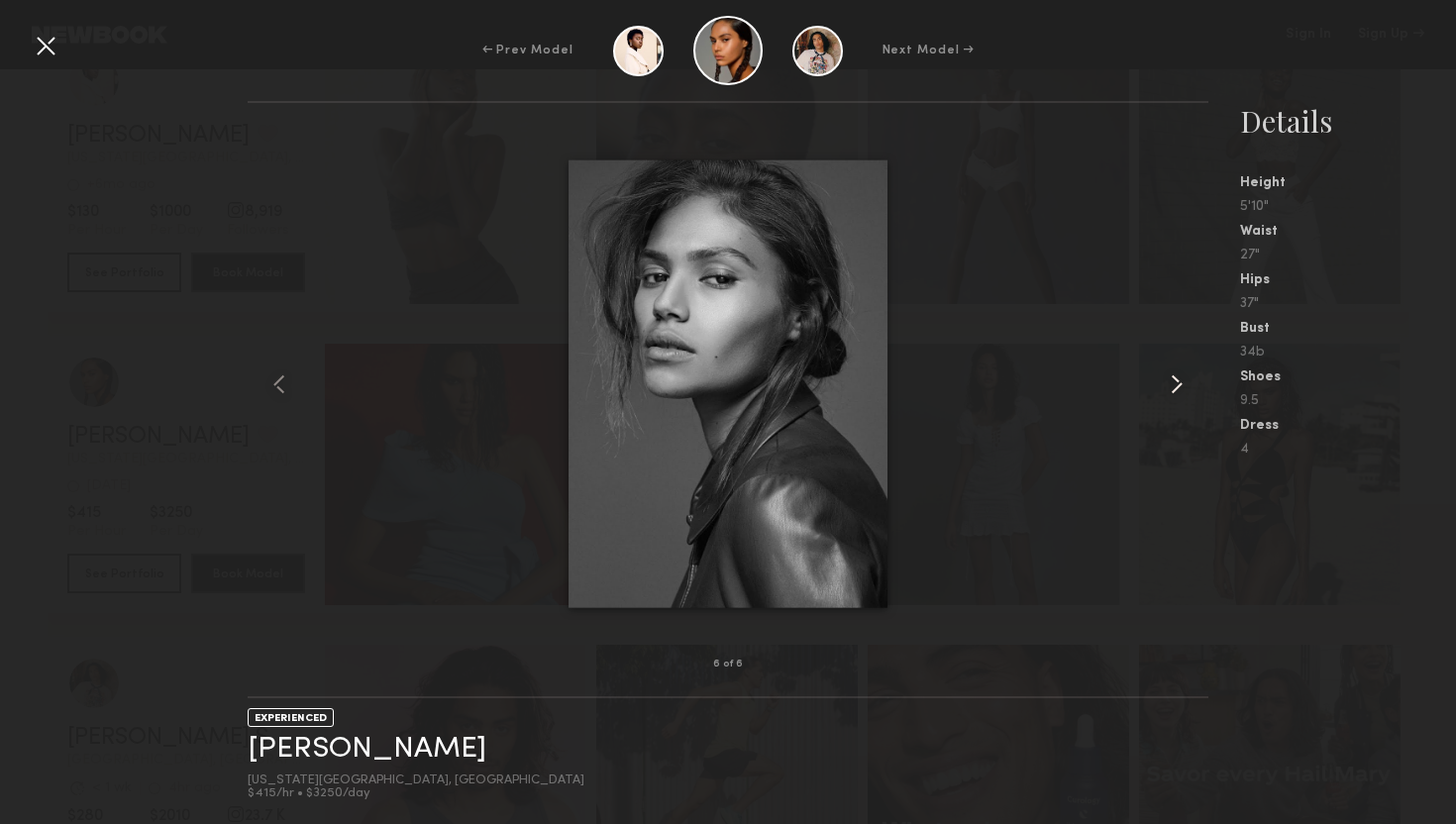 click at bounding box center [1177, 384] 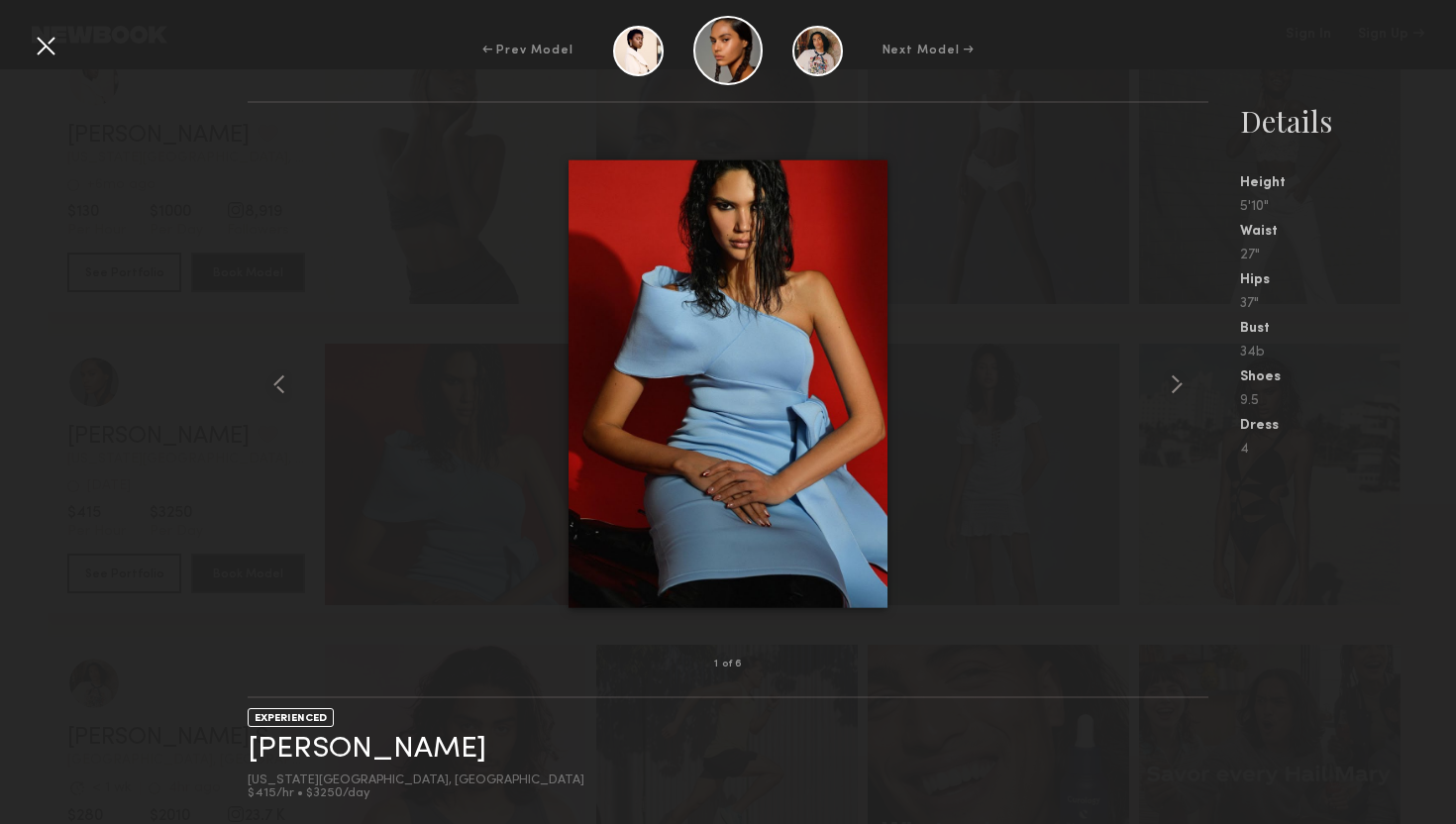 click at bounding box center (46, 46) 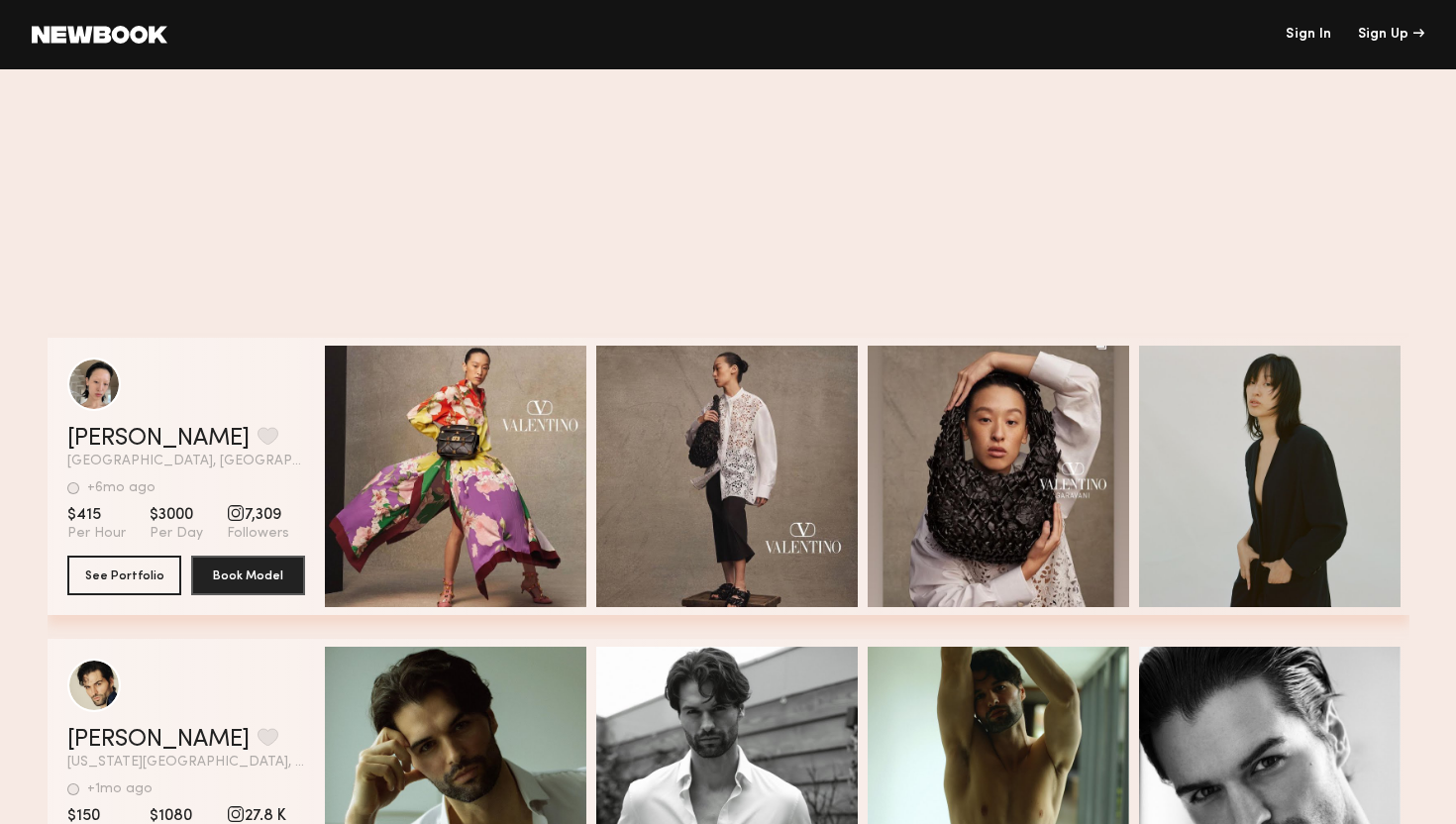 scroll, scrollTop: 5607, scrollLeft: 0, axis: vertical 